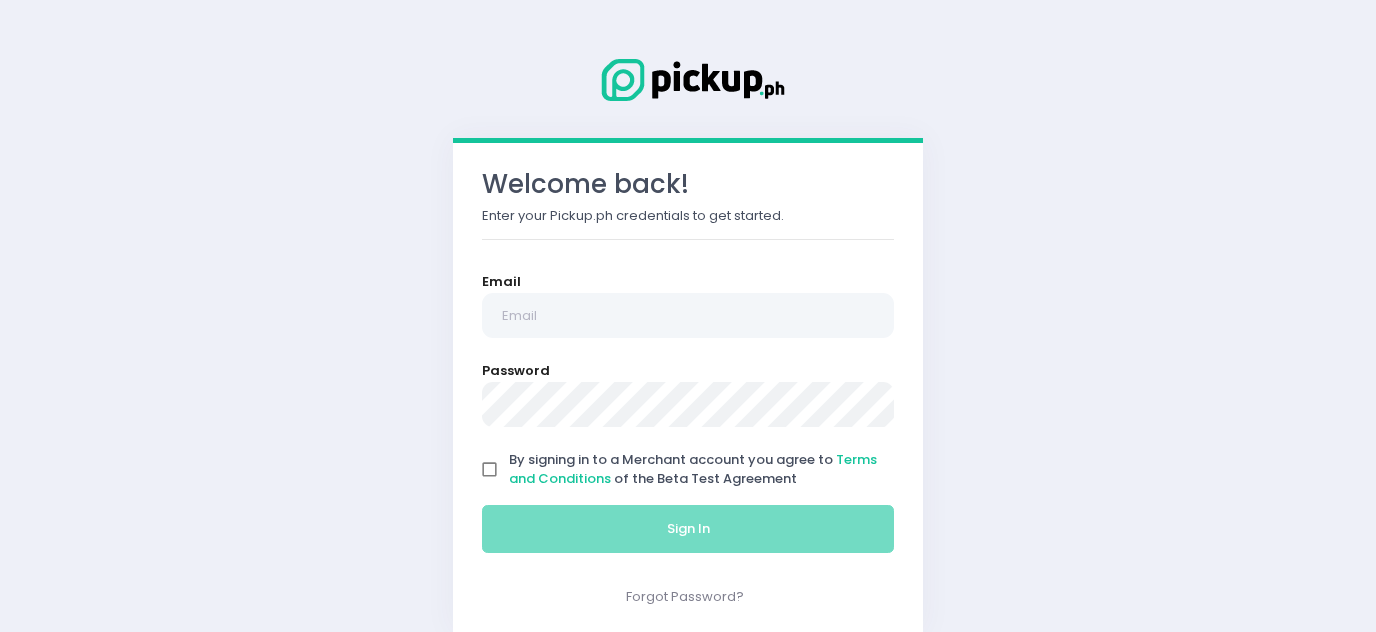 scroll, scrollTop: 0, scrollLeft: 0, axis: both 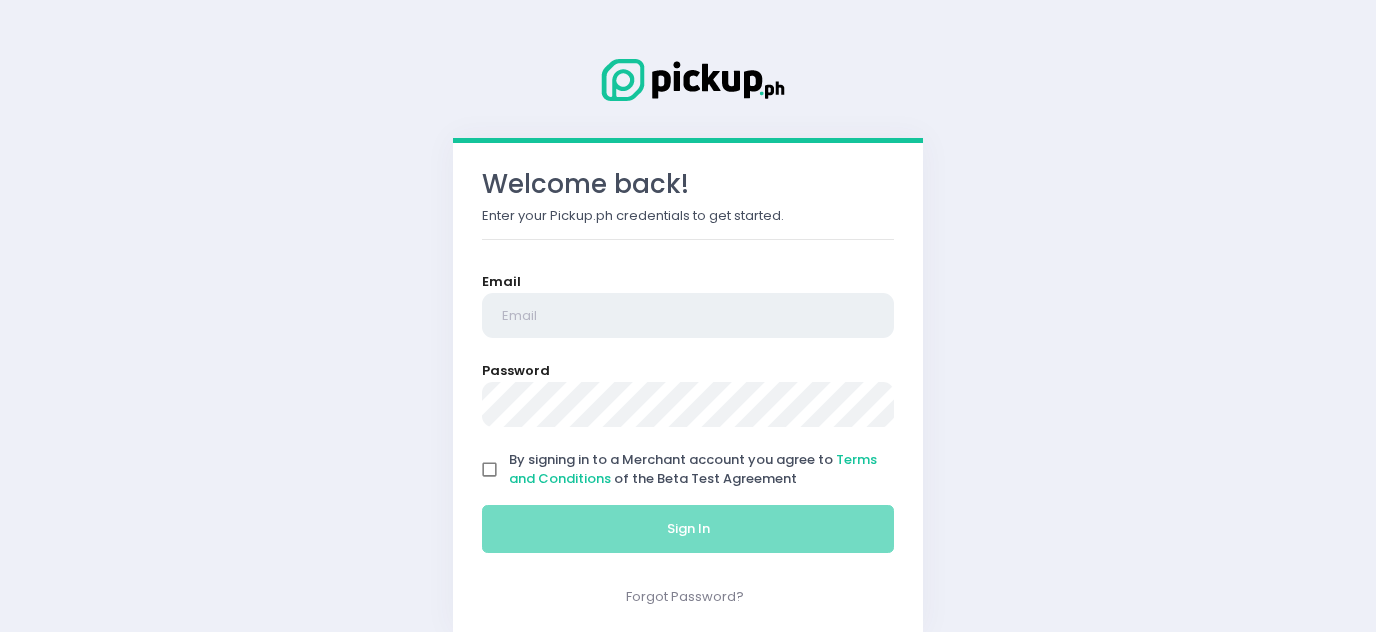 type on "[EMAIL]" 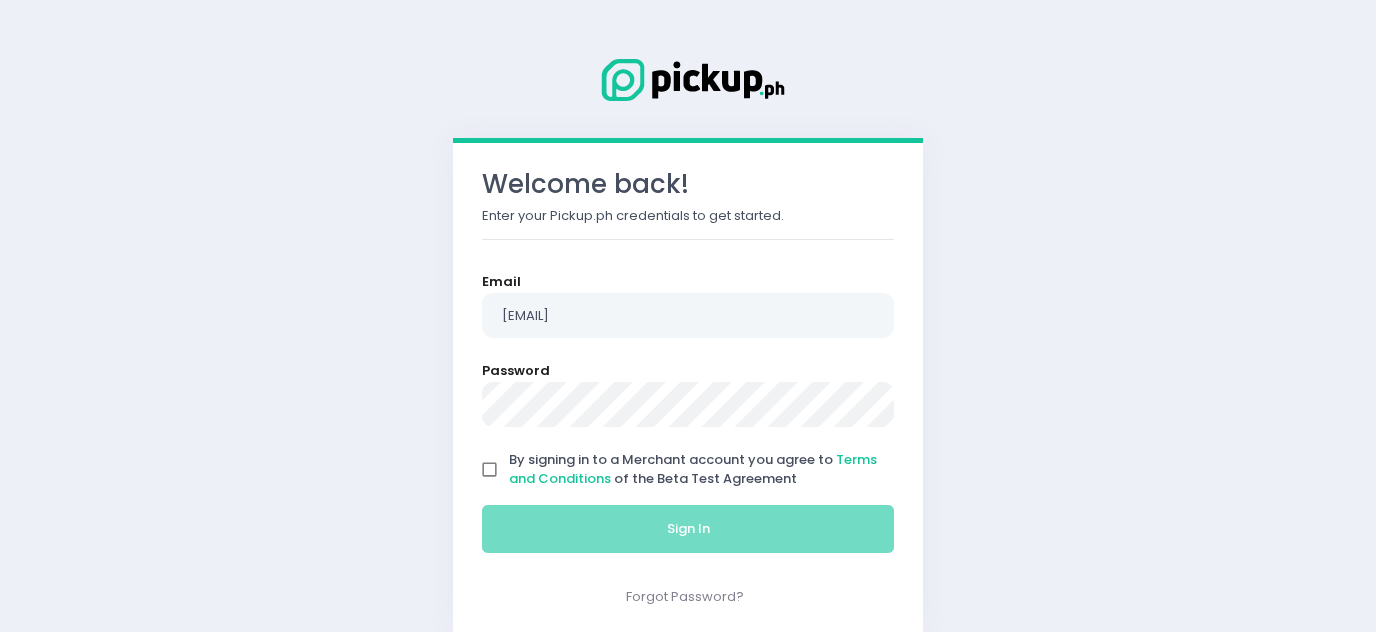 click on "By signing in to a Merchant account you agree to   Terms and Conditions   of the Beta Test Agreement" at bounding box center (490, 470) 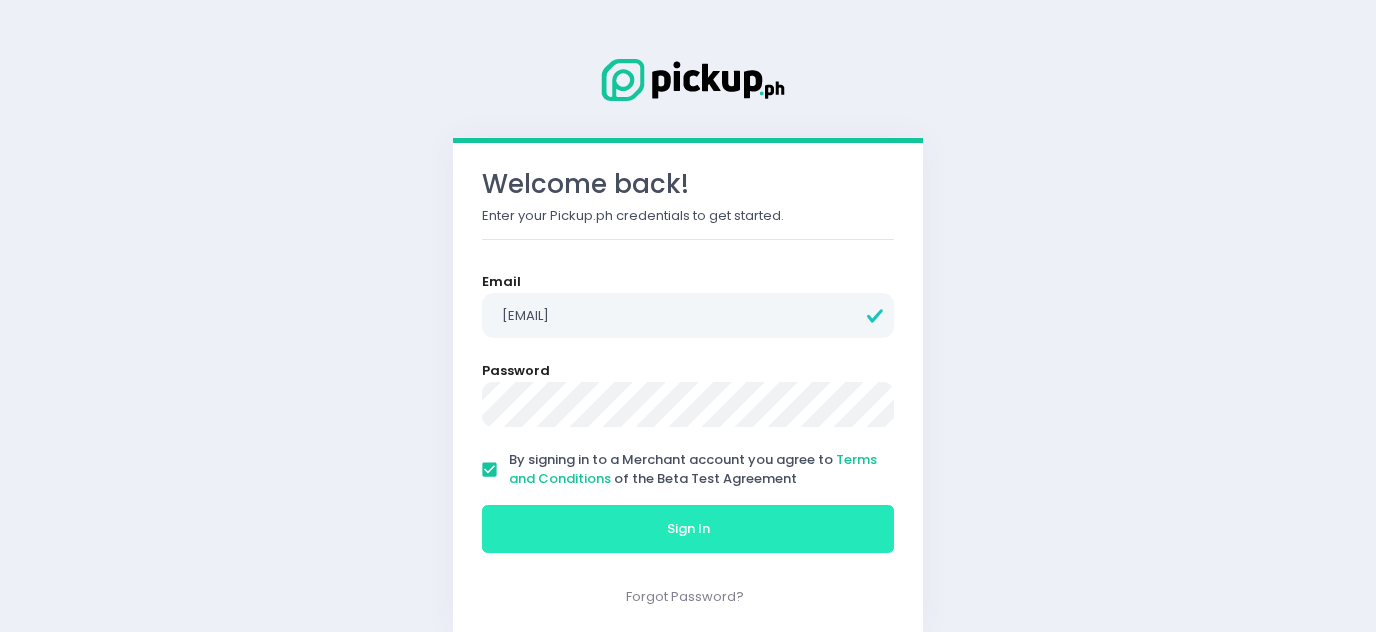 click on "Sign In" at bounding box center [688, 529] 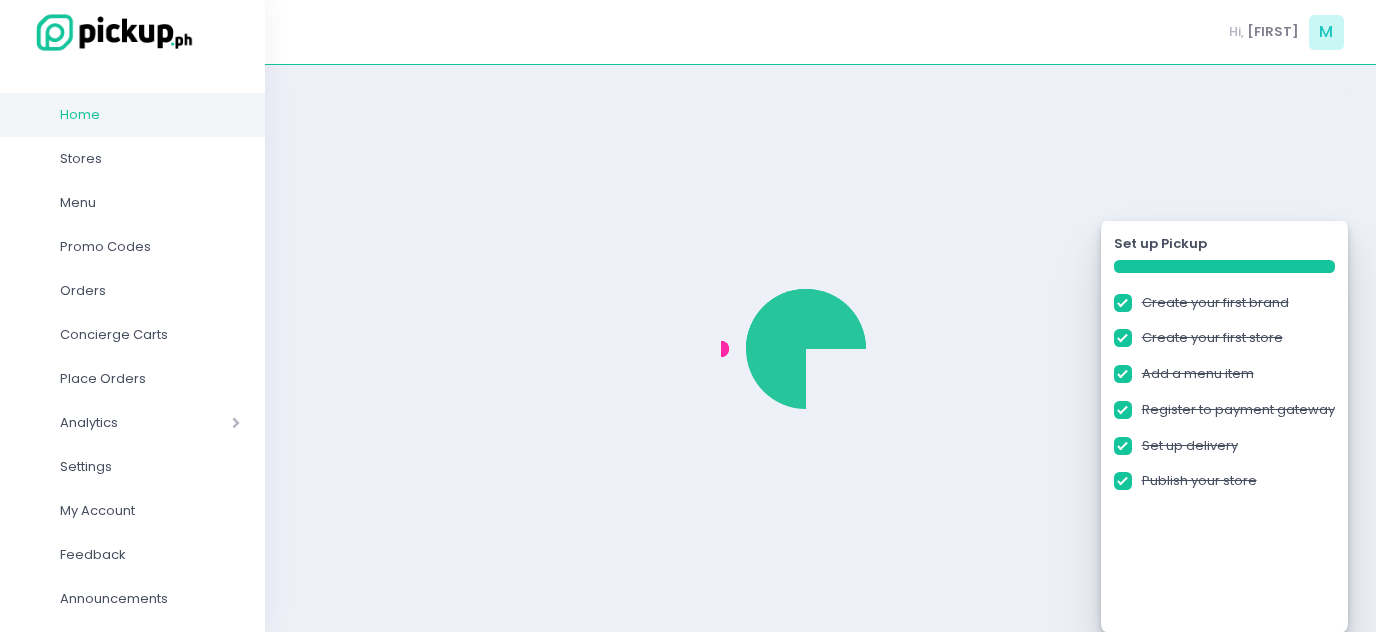 checkbox on "true" 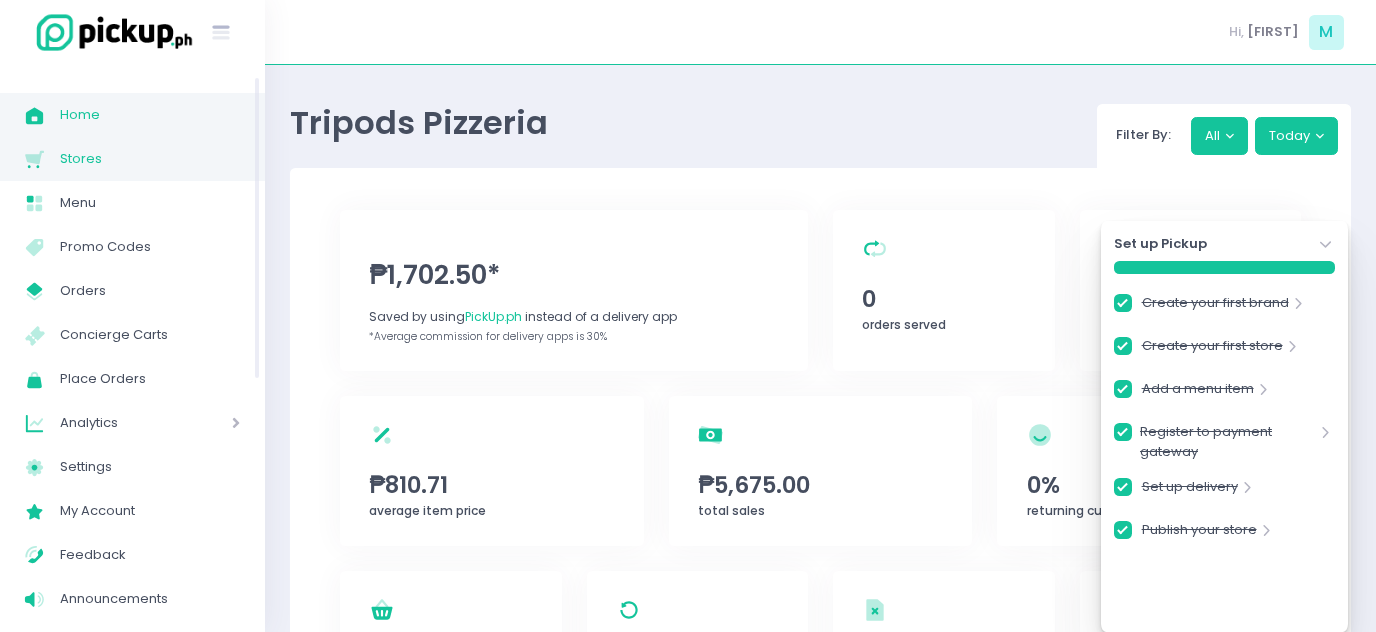 click on "Stores" at bounding box center (150, 159) 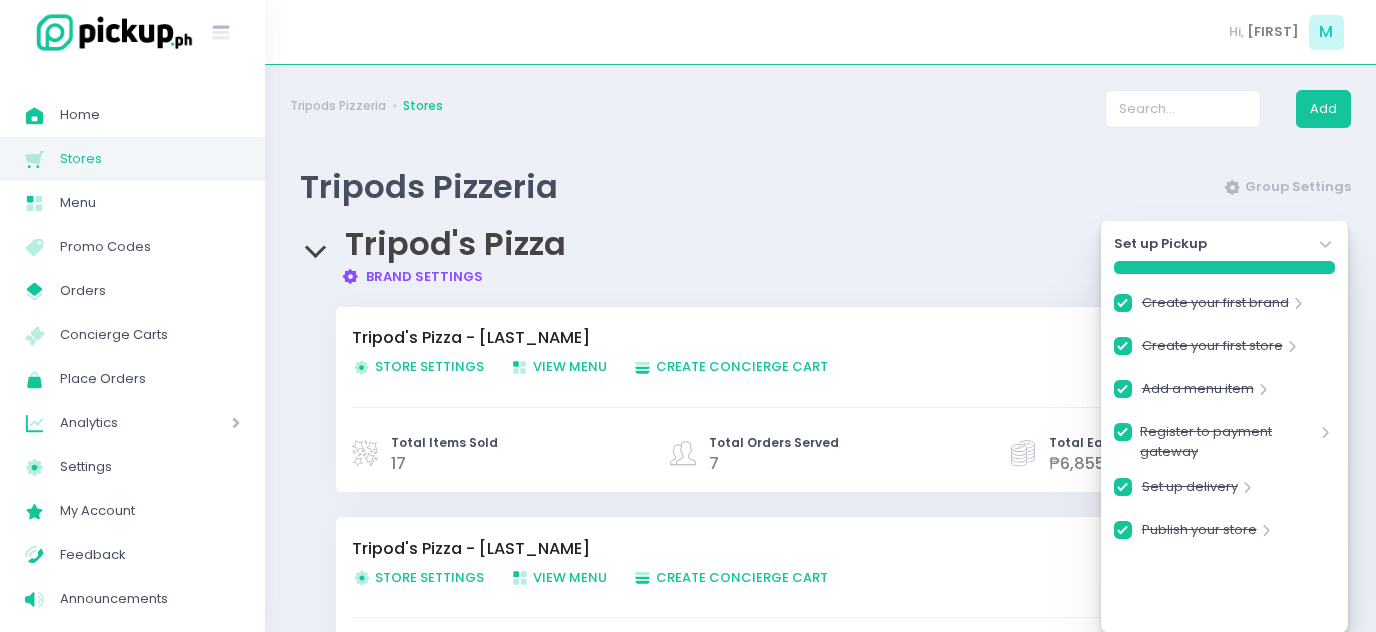 click on "Stockholm-icons / Navigation / Angle-down Created with Sketch." 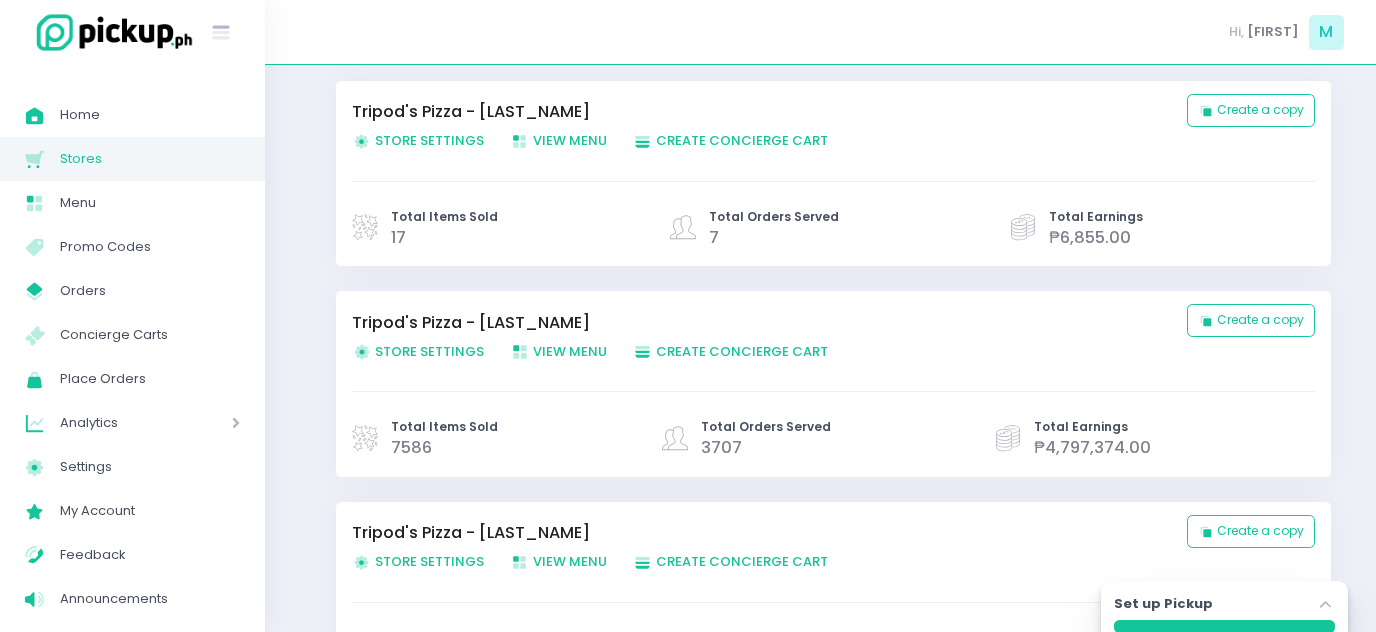 scroll, scrollTop: 379, scrollLeft: 0, axis: vertical 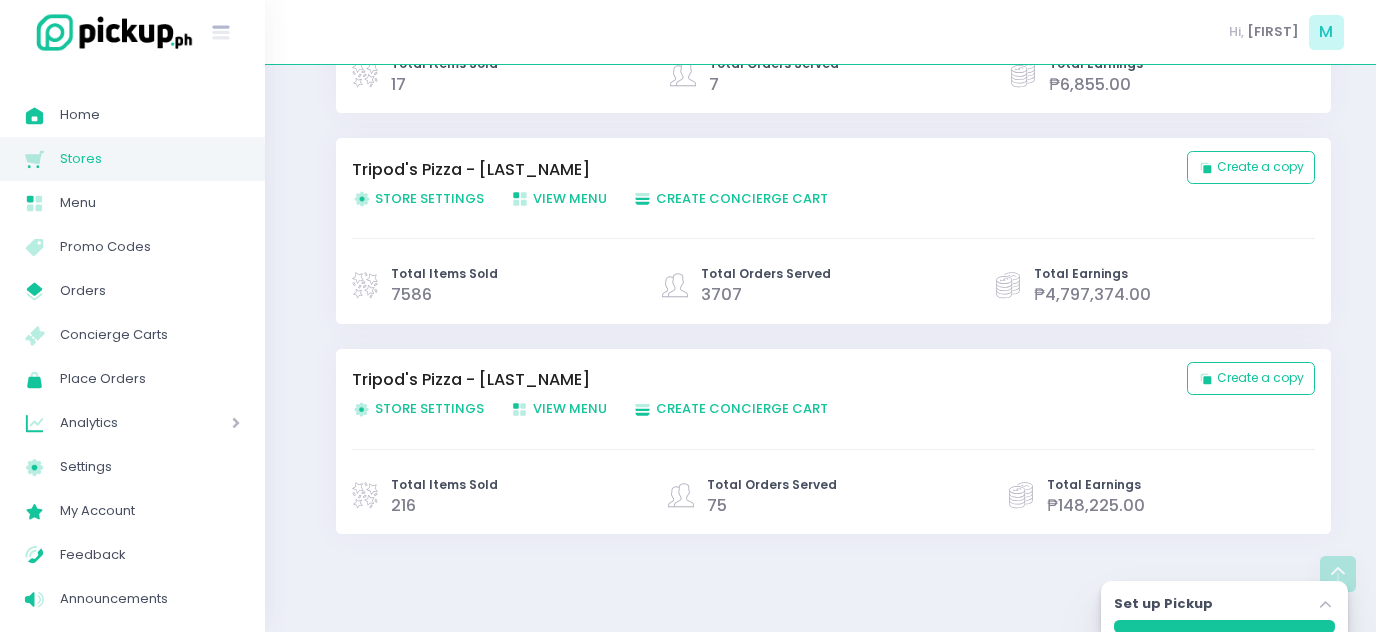 click on "Store Settings Created with Sketch. Store Settings" at bounding box center [418, 408] 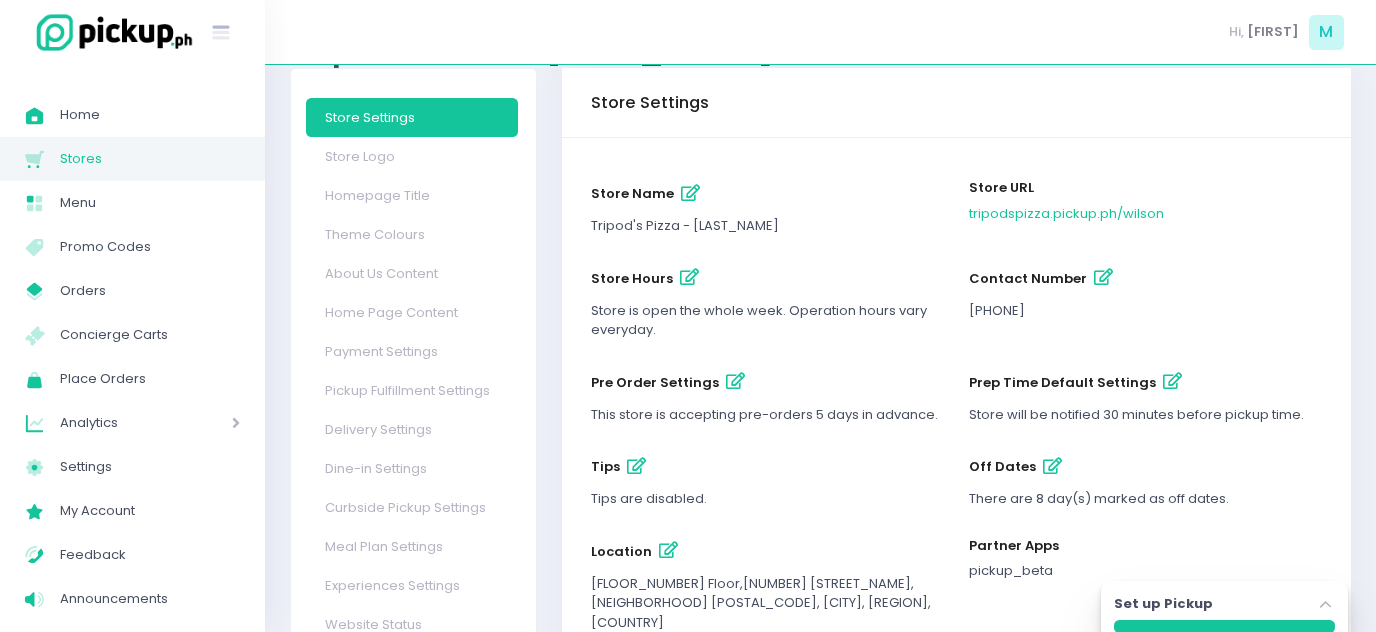 scroll, scrollTop: 93, scrollLeft: 0, axis: vertical 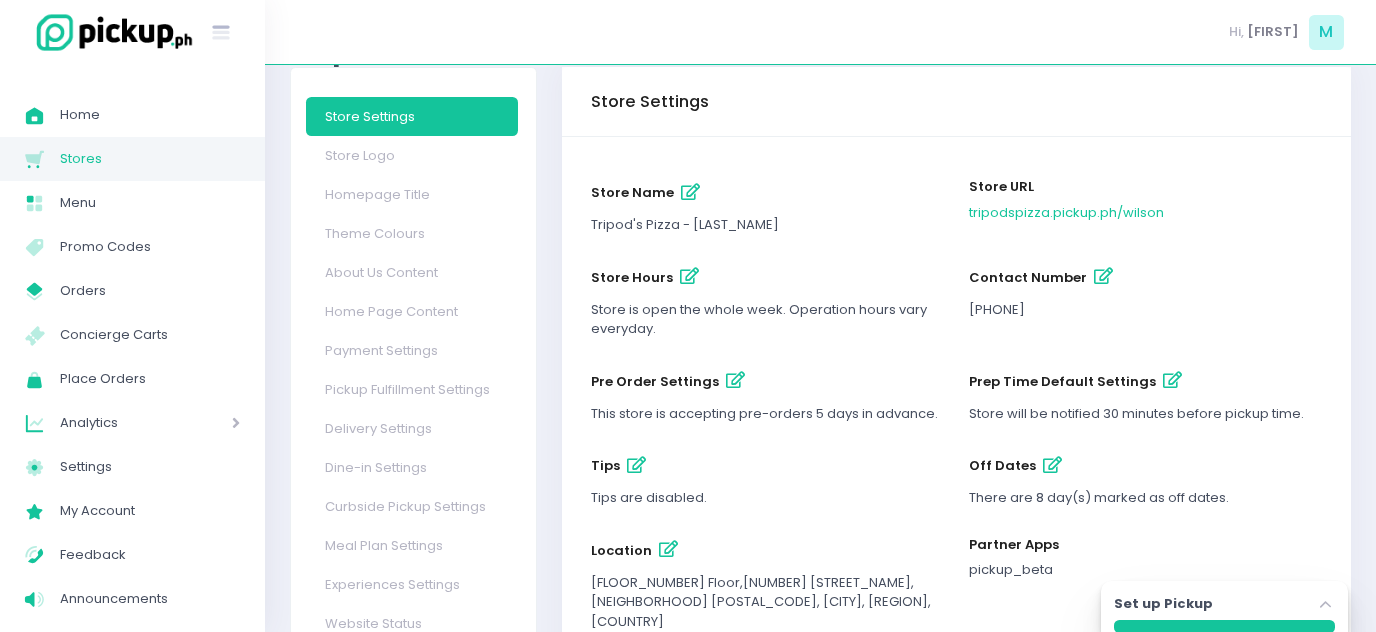 click at bounding box center [689, 276] 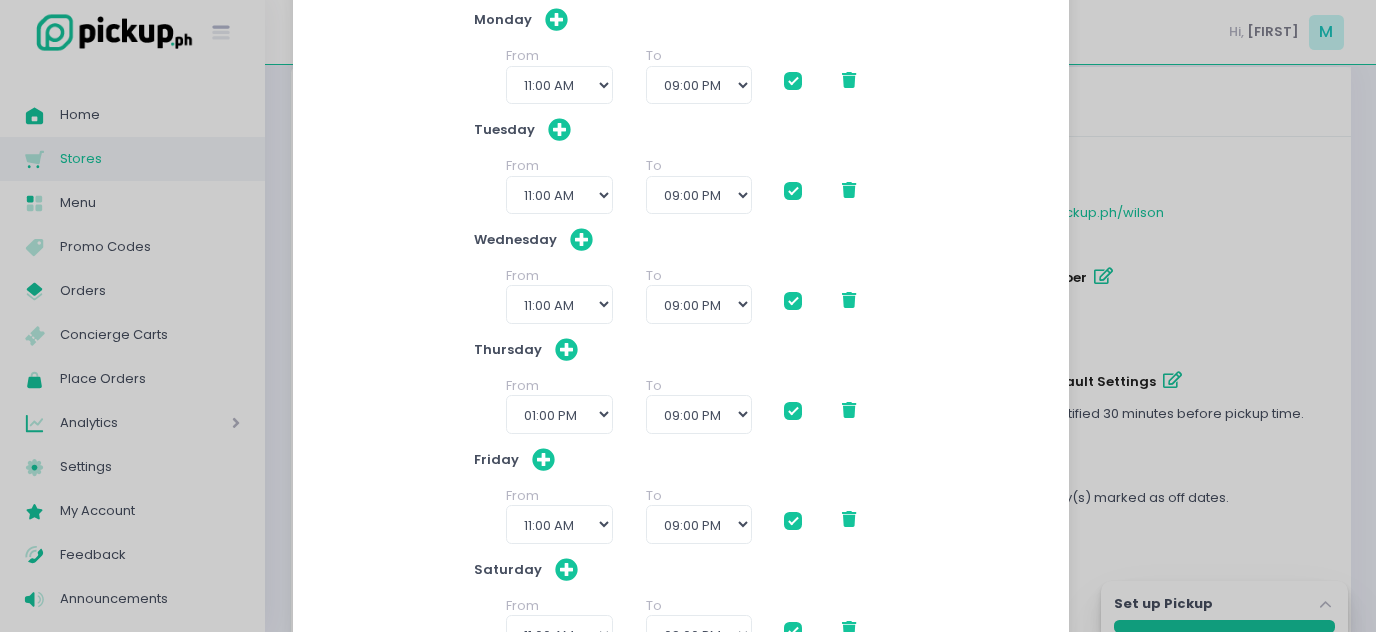 scroll, scrollTop: 258, scrollLeft: 0, axis: vertical 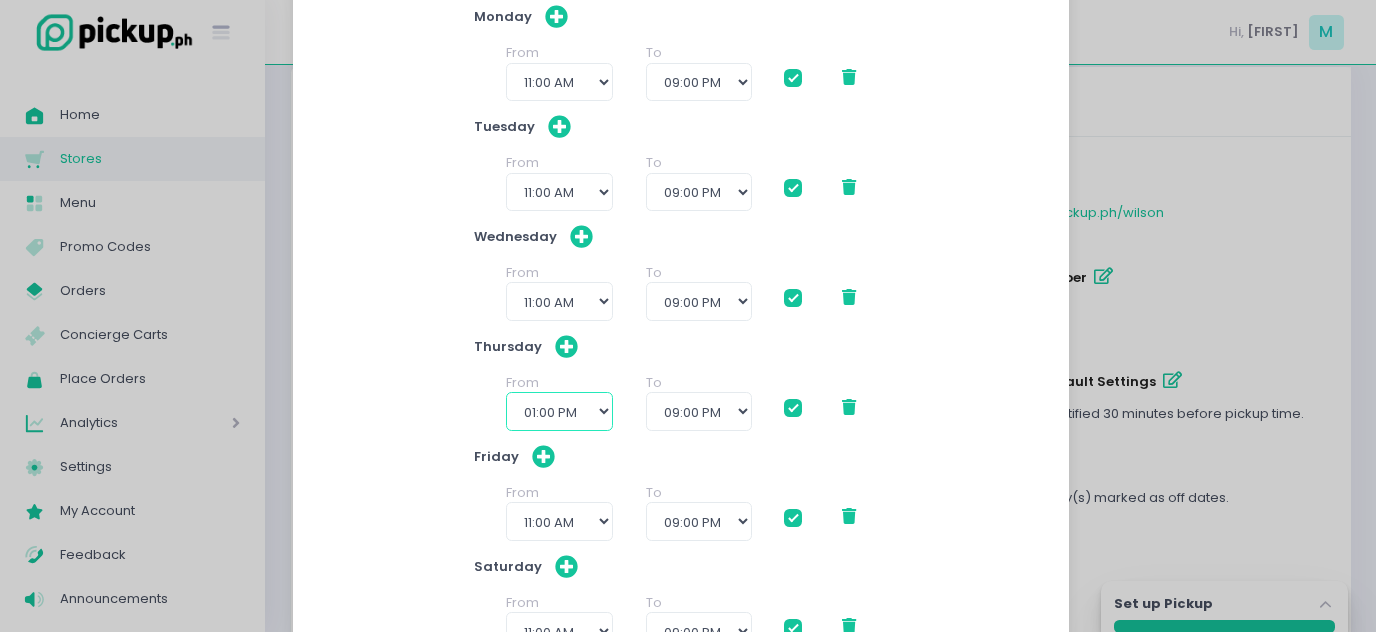 click on "12:00 AM 12:30 AM 01:00 AM 01:30 AM 02:00 AM 02:30 AM 03:00 AM 03:30 AM 04:00 AM 04:30 AM 05:00 AM 05:30 AM 06:00 AM 06:30 AM 07:00 AM 07:30 AM 08:00 AM 08:30 AM 09:00 AM 09:30 AM 10:00 AM 10:30 AM 11:00 AM 11:30 AM 12:00 PM 12:30 PM 01:00 PM 01:30 PM 02:00 PM 02:30 PM 03:00 PM 03:30 PM 04:00 PM 04:30 PM 05:00 PM 05:30 PM 06:00 PM 06:30 PM 07:00 PM 07:30 PM 08:00 PM 08:30 PM" at bounding box center [559, 411] 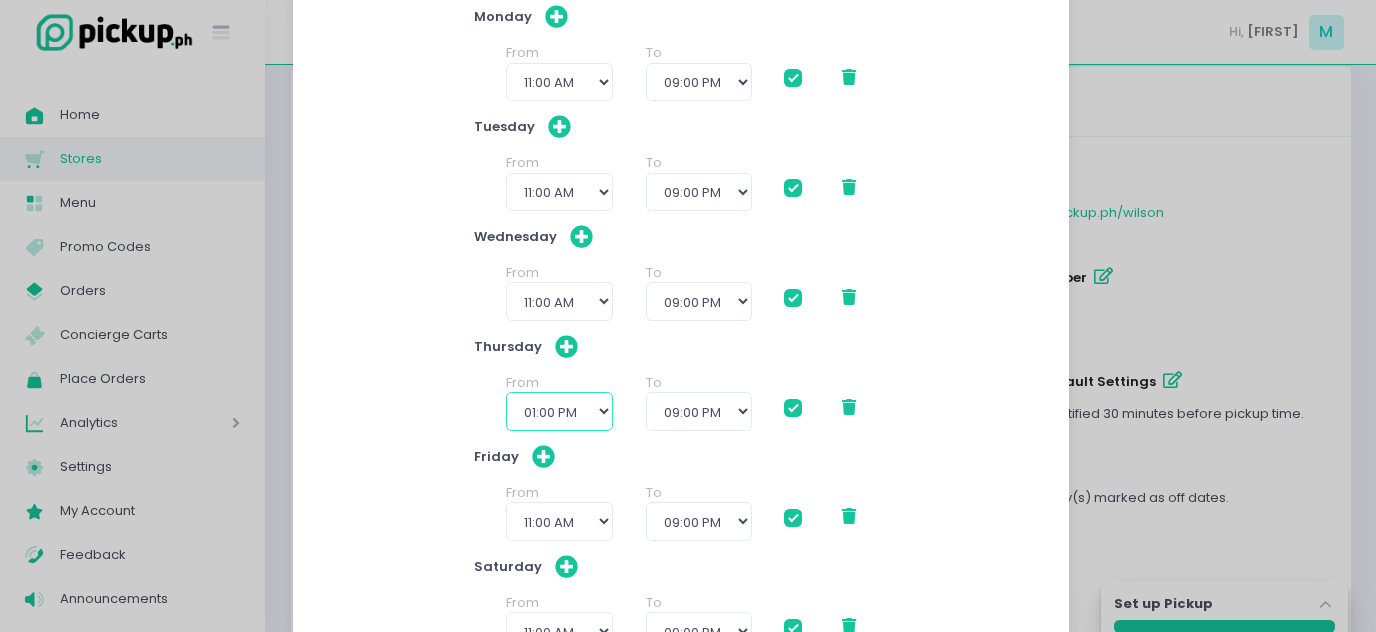 select on "11:00" 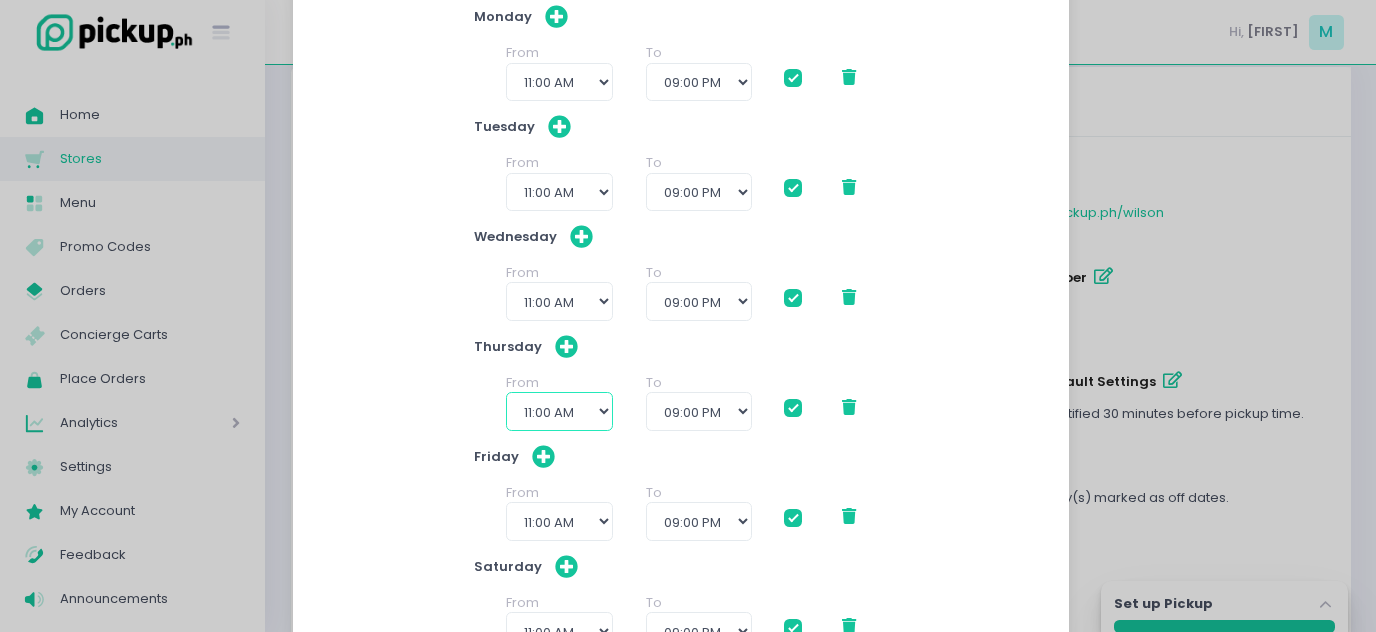 checkbox on "true" 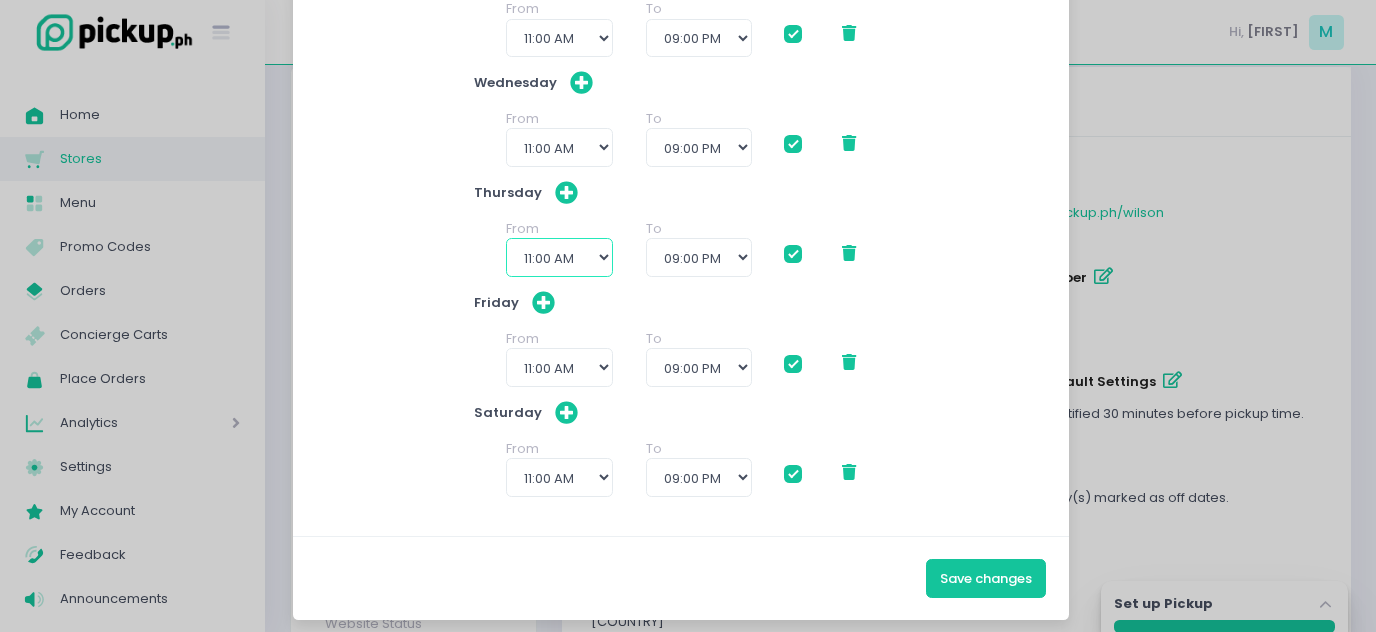scroll, scrollTop: 423, scrollLeft: 0, axis: vertical 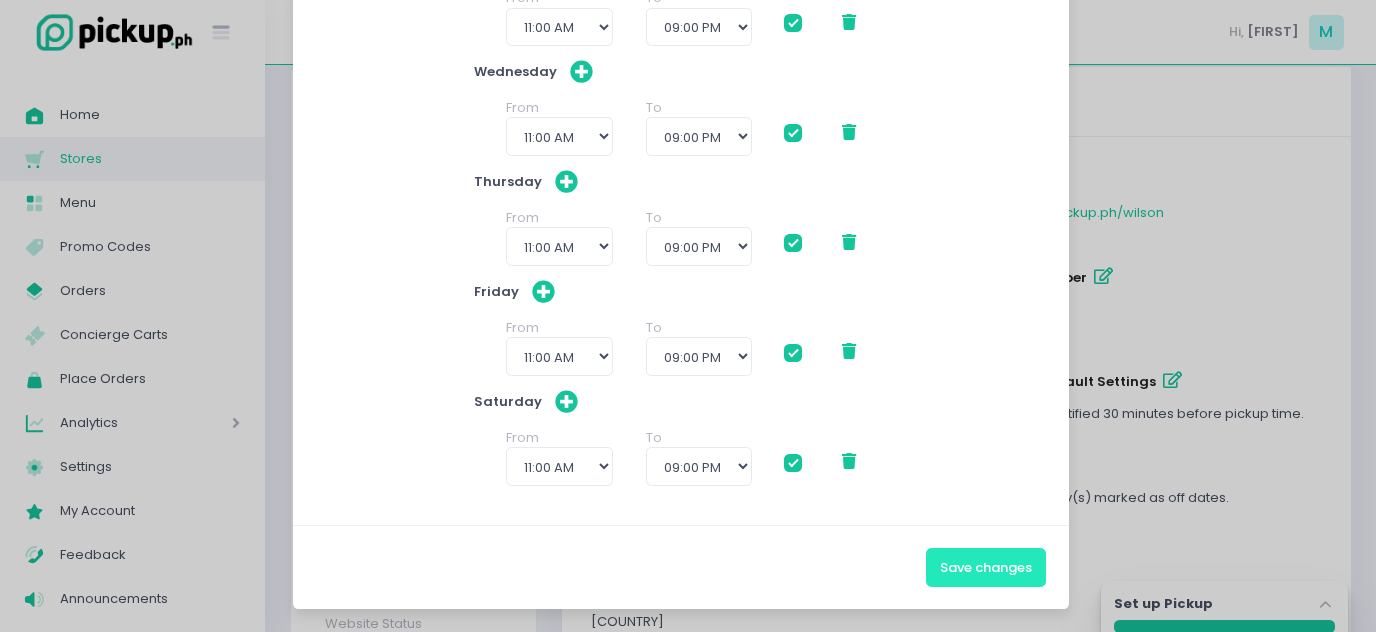 click on "Save changes" at bounding box center [986, 567] 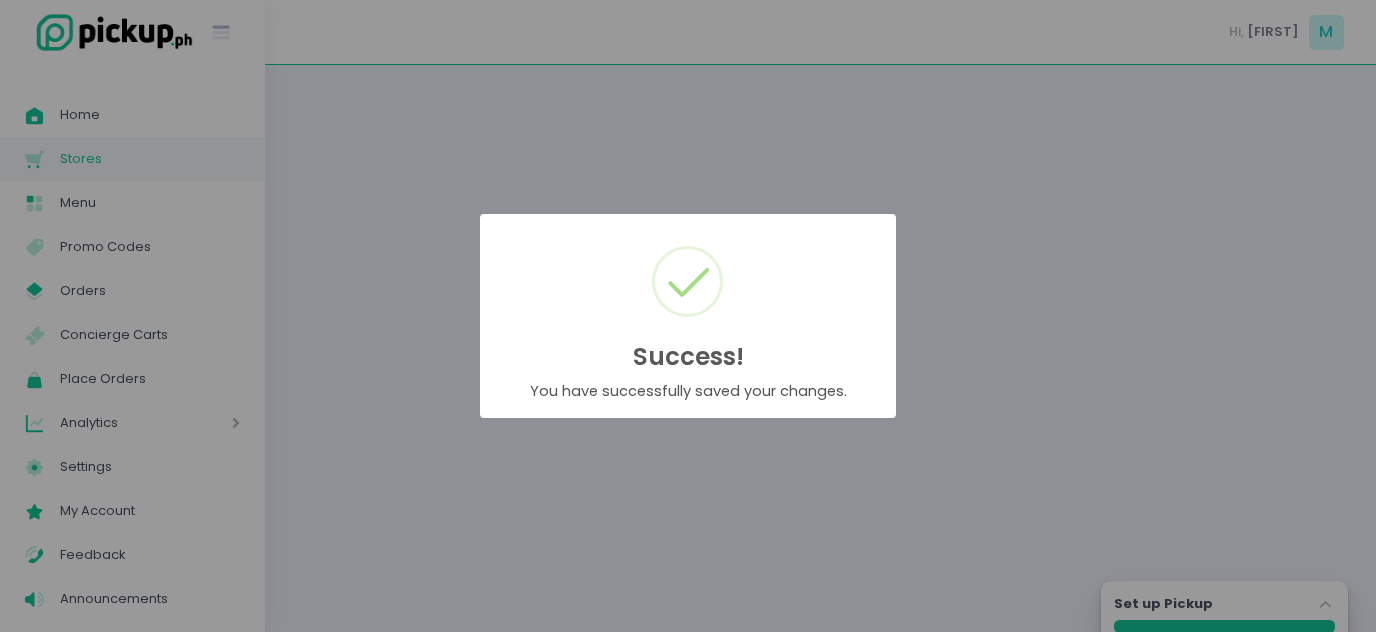 scroll, scrollTop: 0, scrollLeft: 0, axis: both 